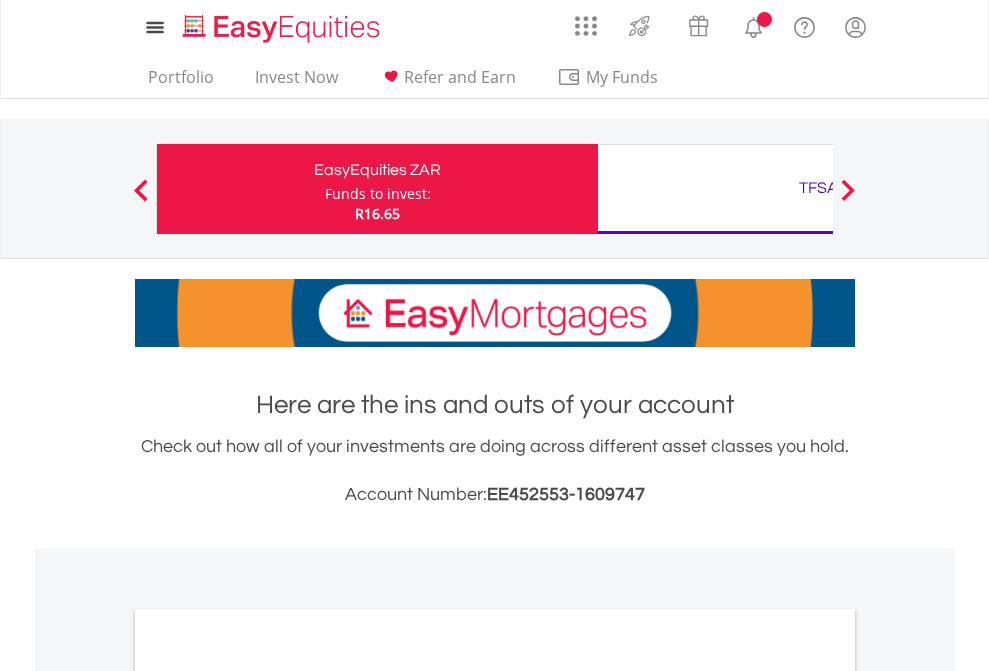 scroll, scrollTop: 0, scrollLeft: 0, axis: both 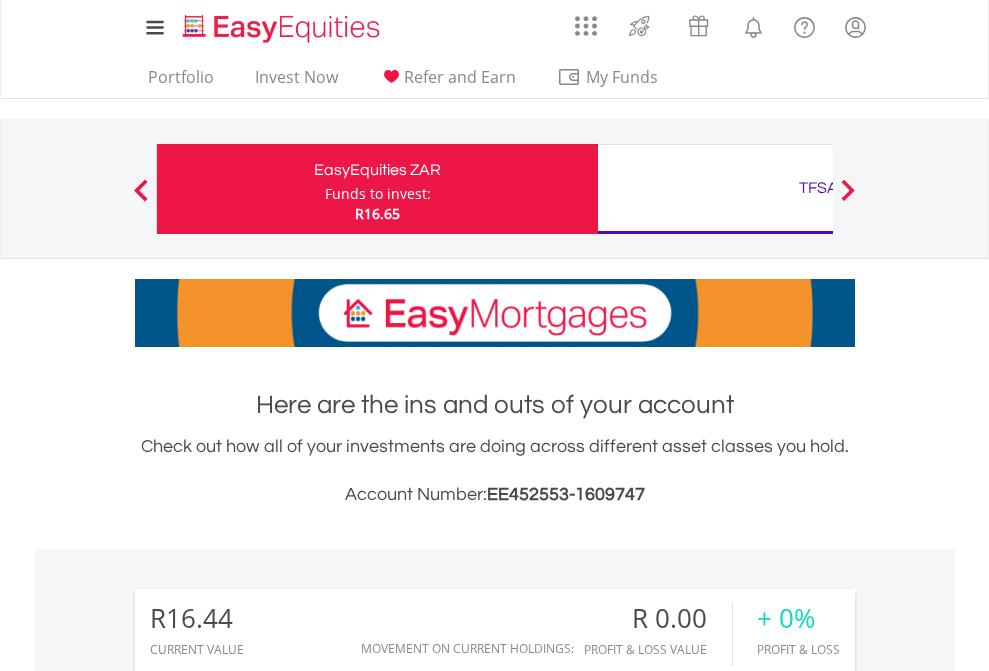 click on "Funds to invest:" at bounding box center [378, 194] 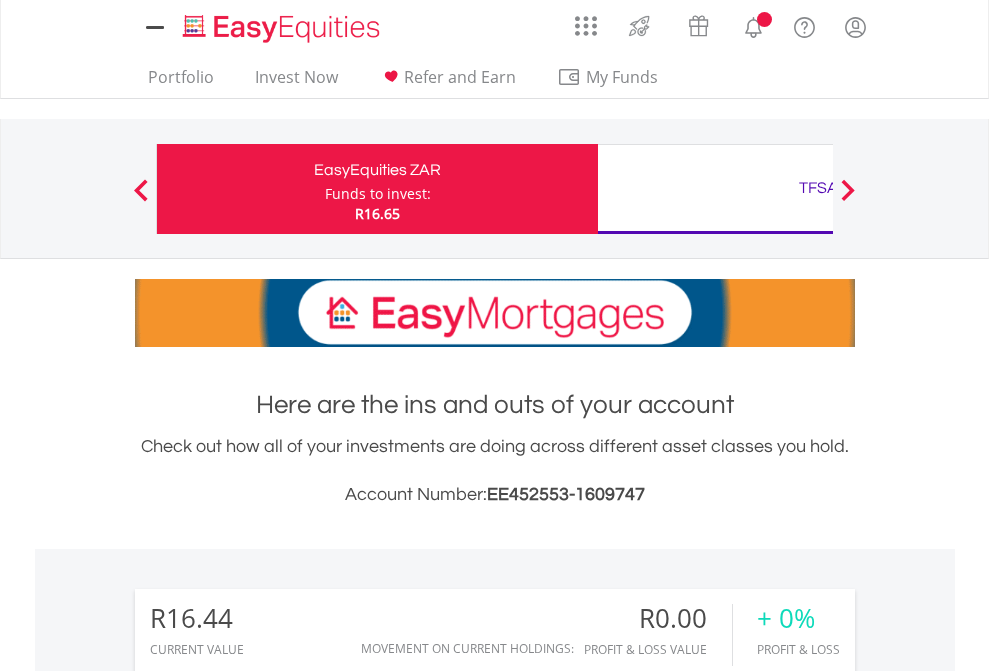 scroll, scrollTop: 0, scrollLeft: 0, axis: both 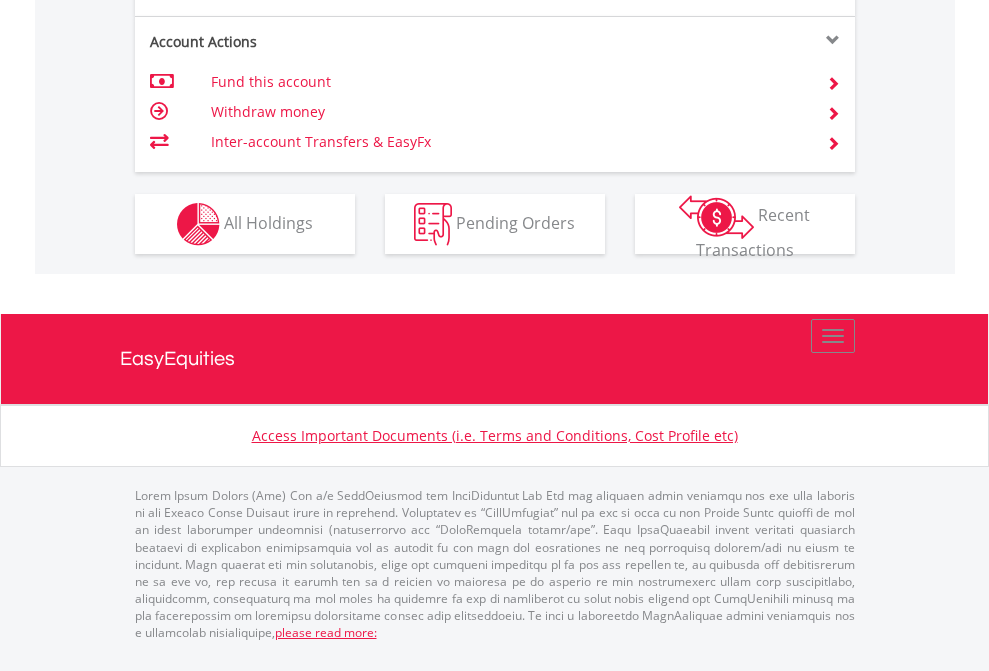 click on "Investment types" at bounding box center [706, -337] 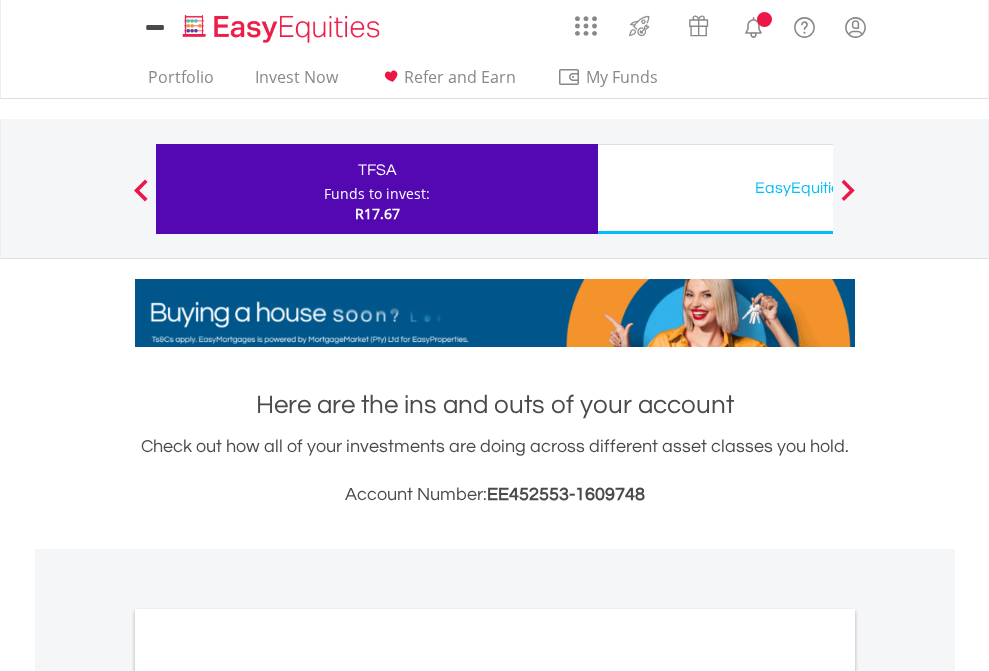 scroll, scrollTop: 0, scrollLeft: 0, axis: both 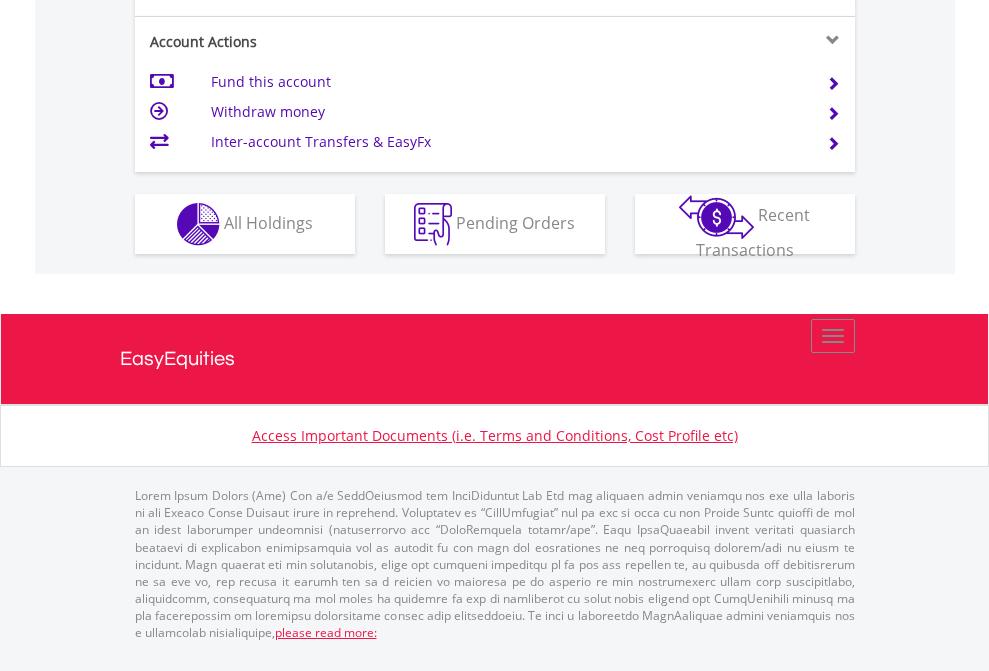 click on "Investment types" at bounding box center [706, -337] 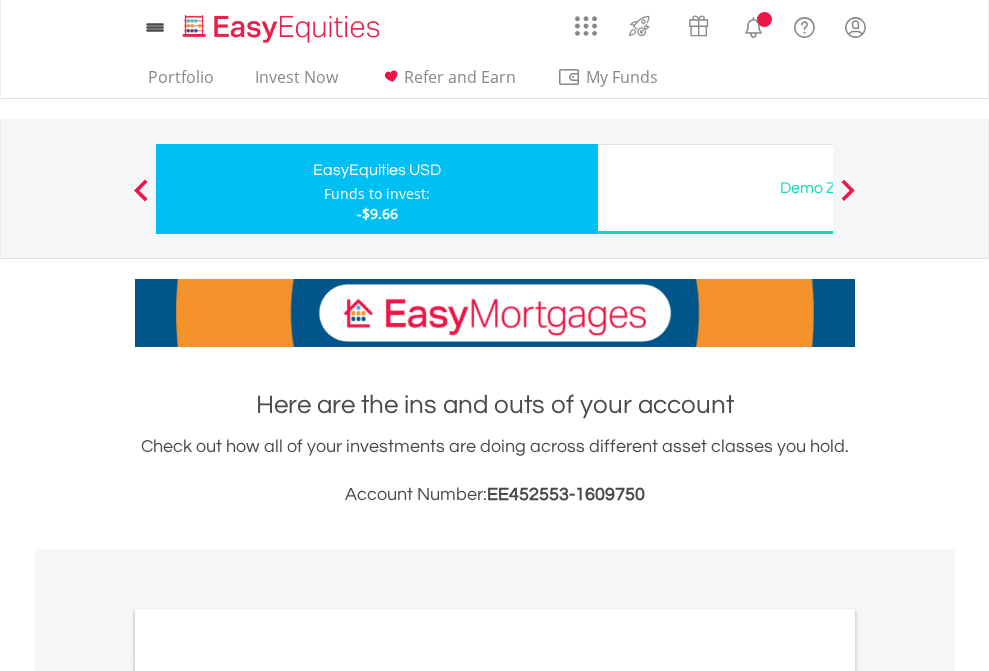 scroll, scrollTop: 0, scrollLeft: 0, axis: both 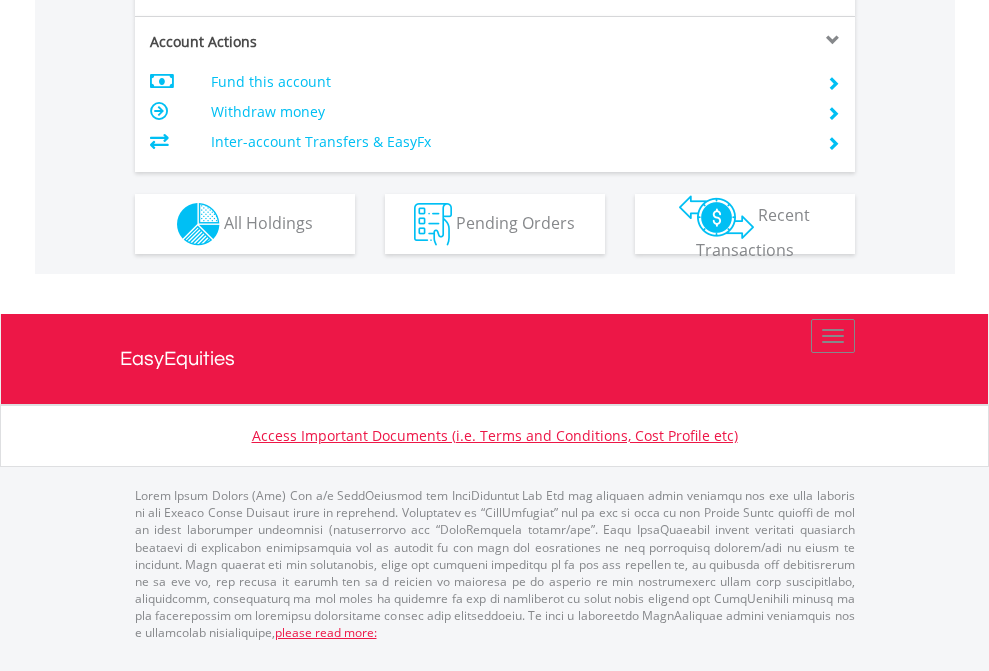 click on "Investment types" at bounding box center (706, -337) 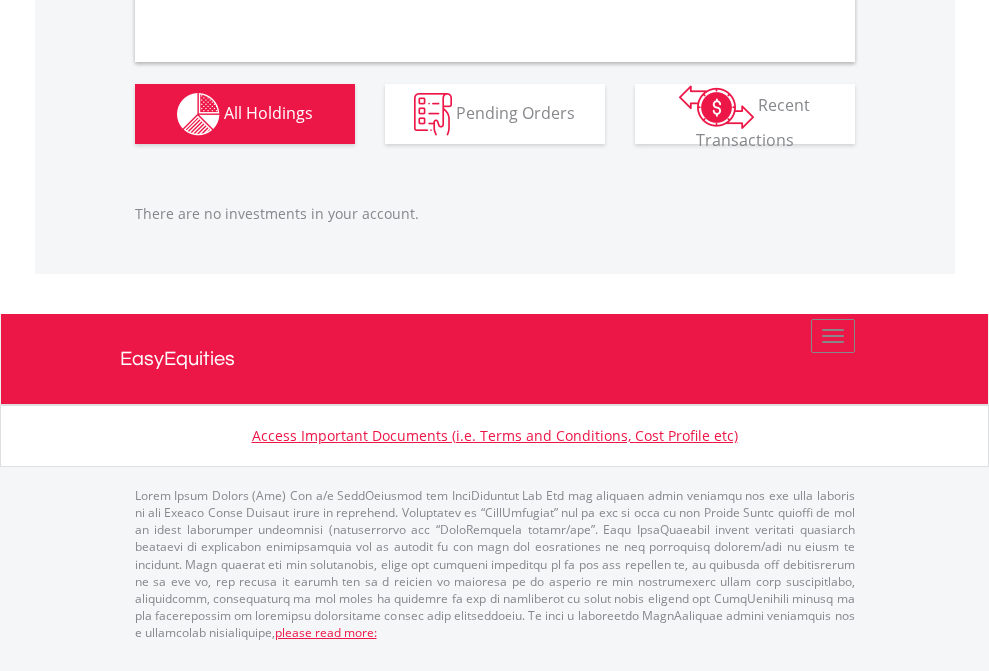 scroll, scrollTop: 1987, scrollLeft: 0, axis: vertical 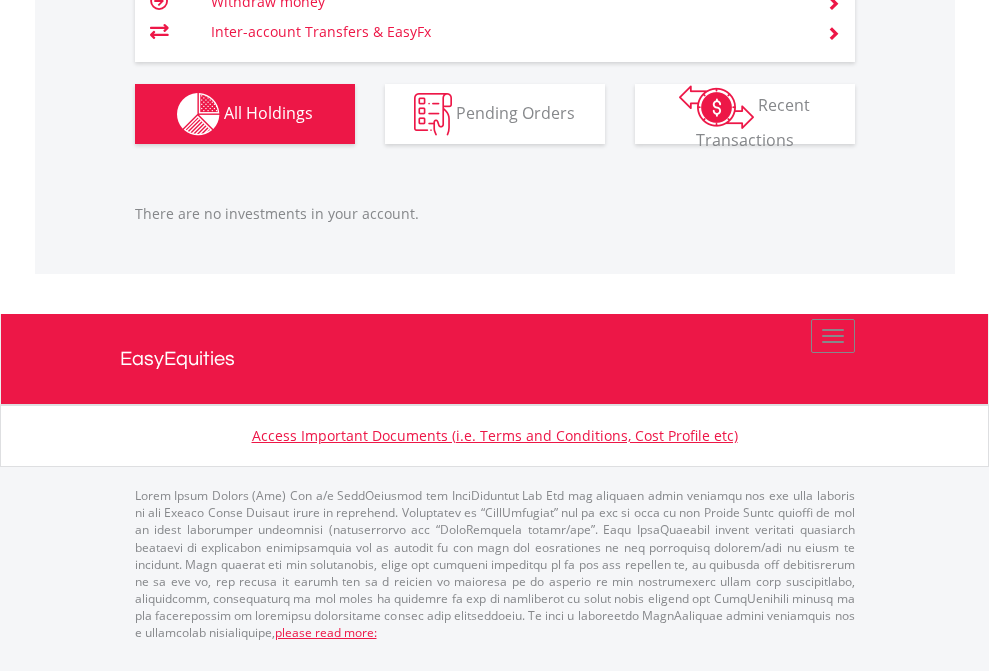 click on "TFSA" at bounding box center [818, -1166] 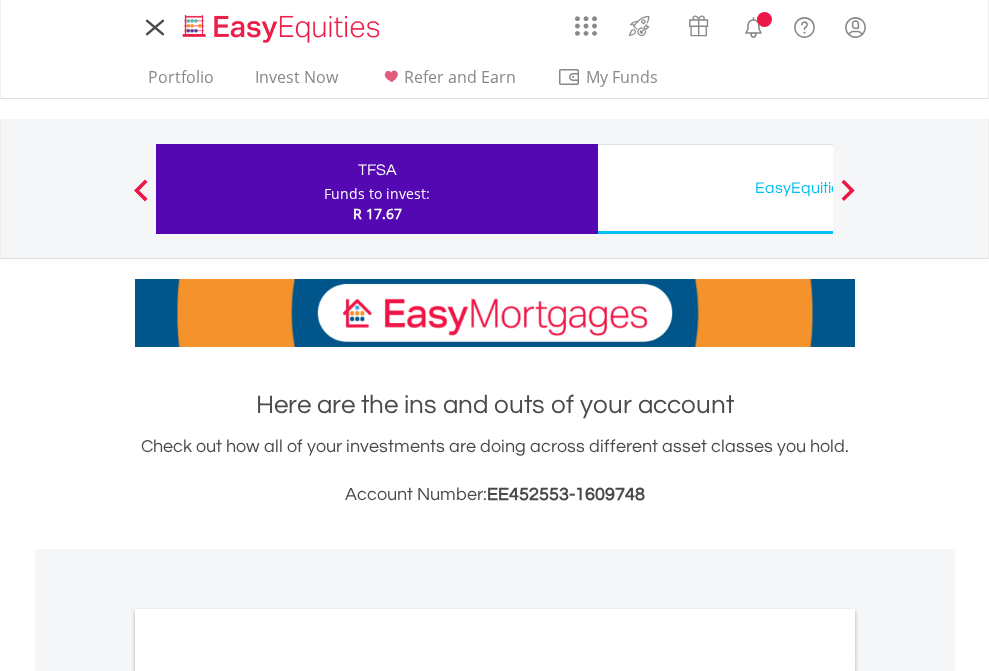 scroll, scrollTop: 0, scrollLeft: 0, axis: both 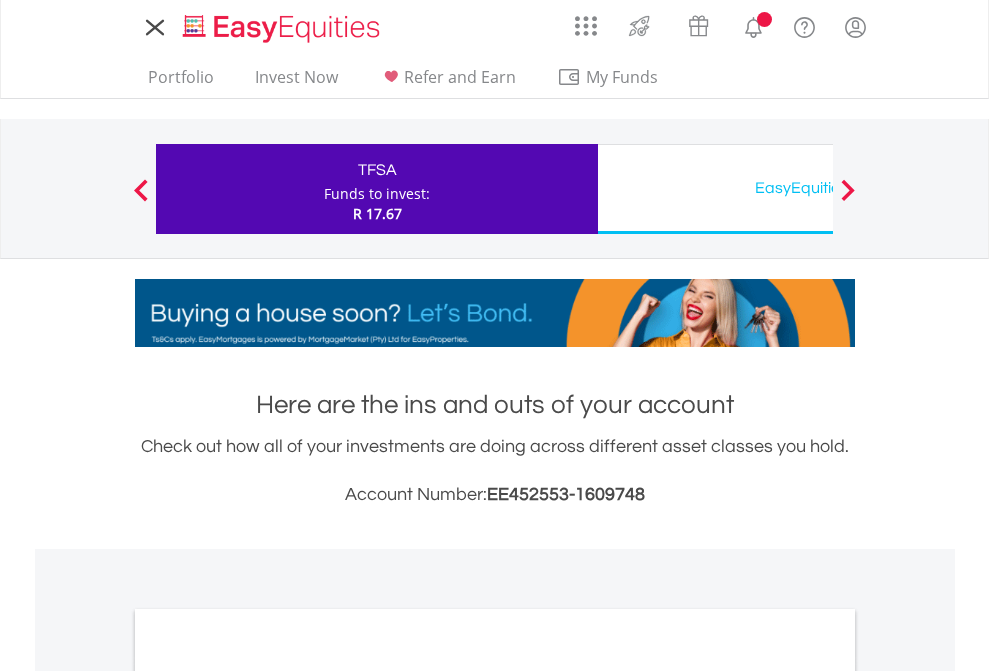 click on "All Holdings" at bounding box center [268, 1096] 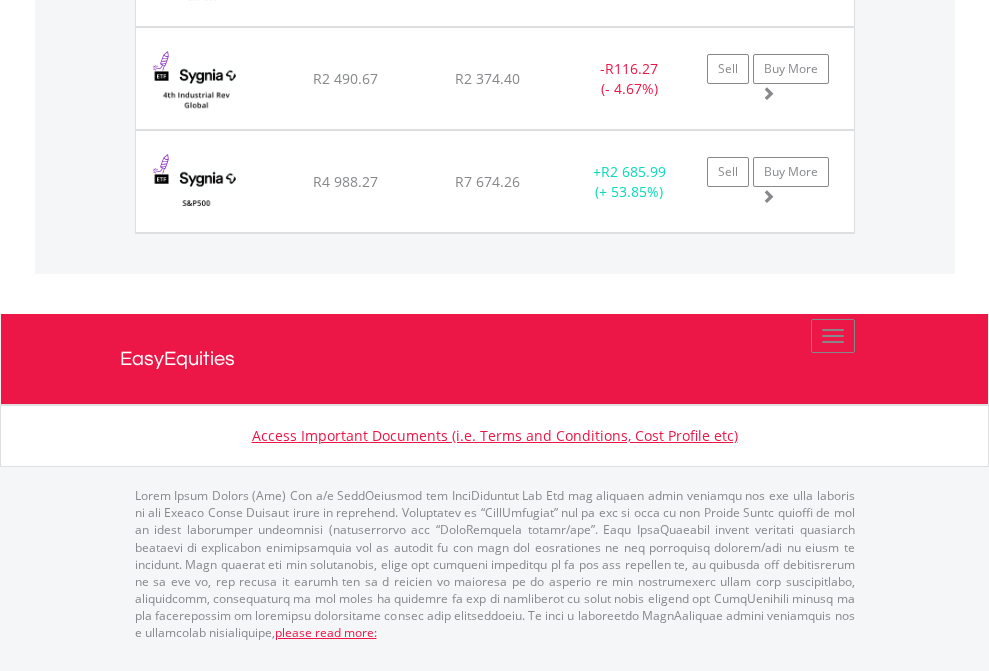 click on "EasyEquities USD" at bounding box center [818, -1380] 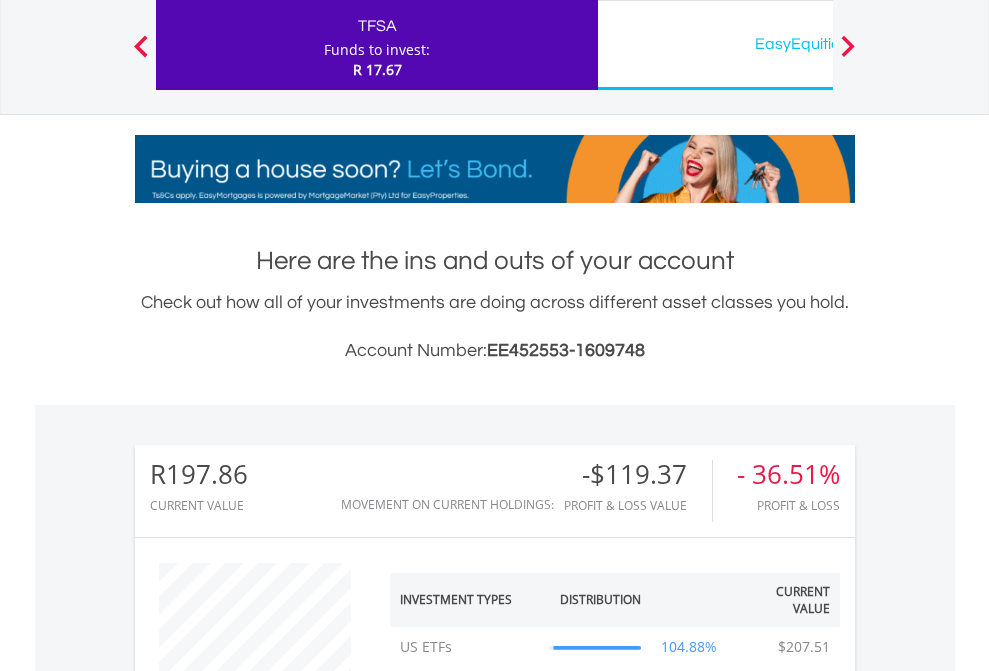 scroll, scrollTop: 999808, scrollLeft: 999687, axis: both 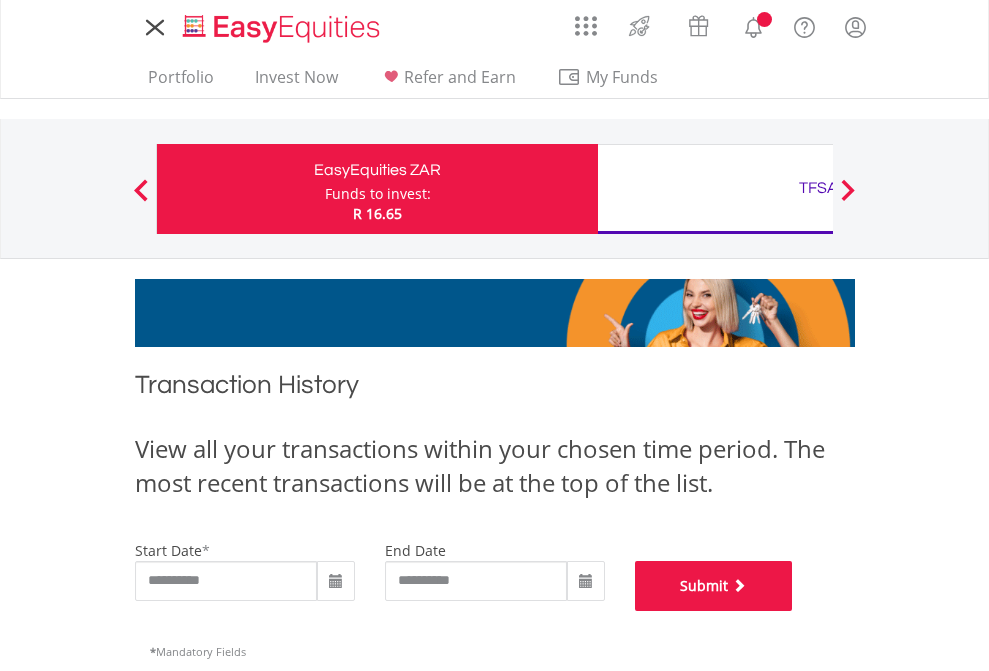 click on "Submit" at bounding box center [714, 586] 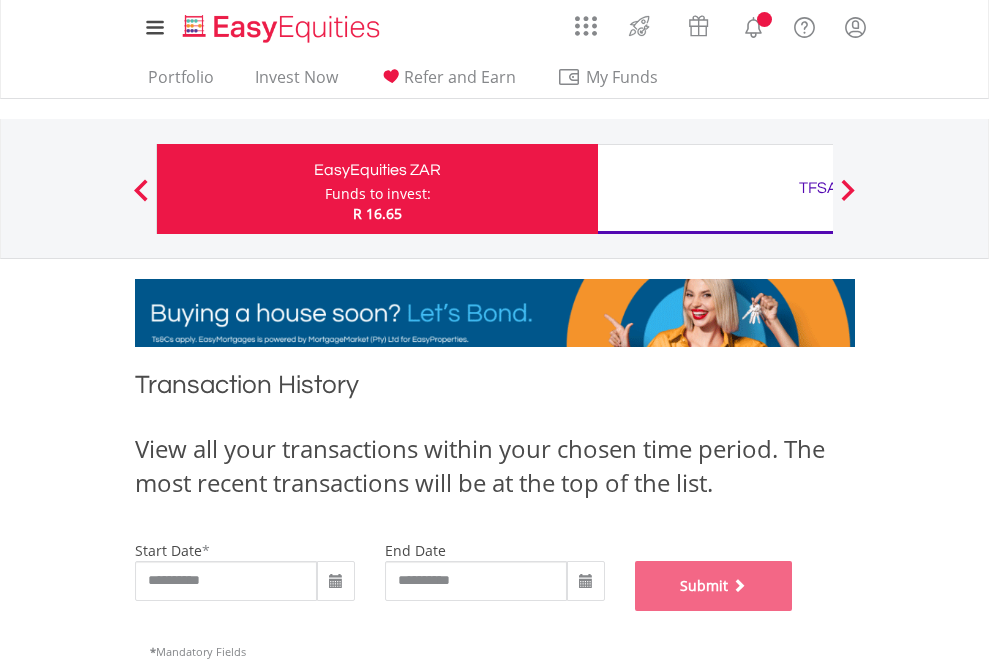 scroll, scrollTop: 811, scrollLeft: 0, axis: vertical 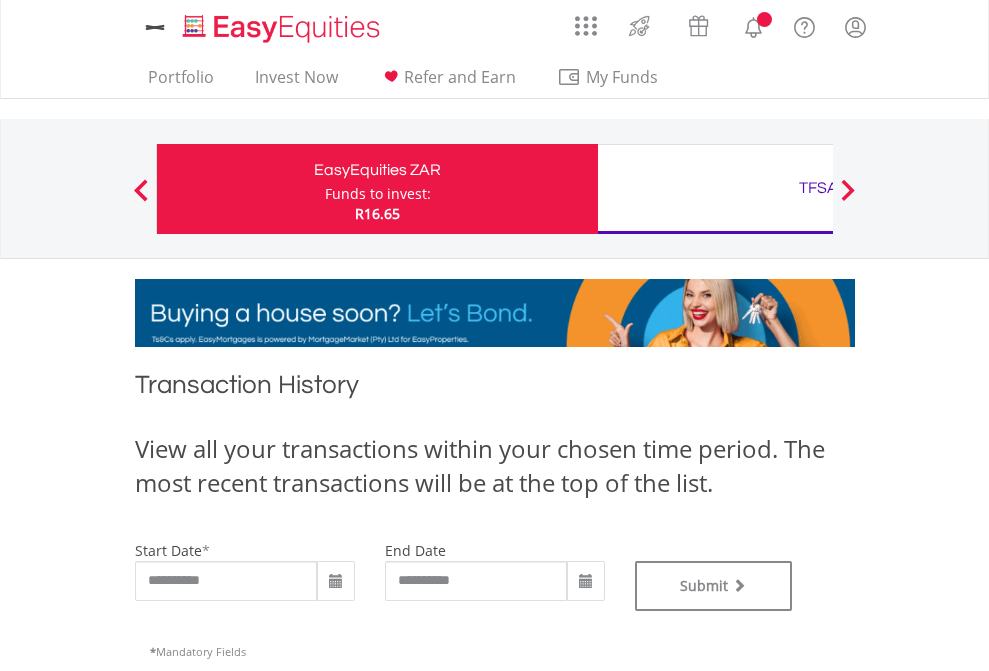 click on "TFSA" at bounding box center [818, 188] 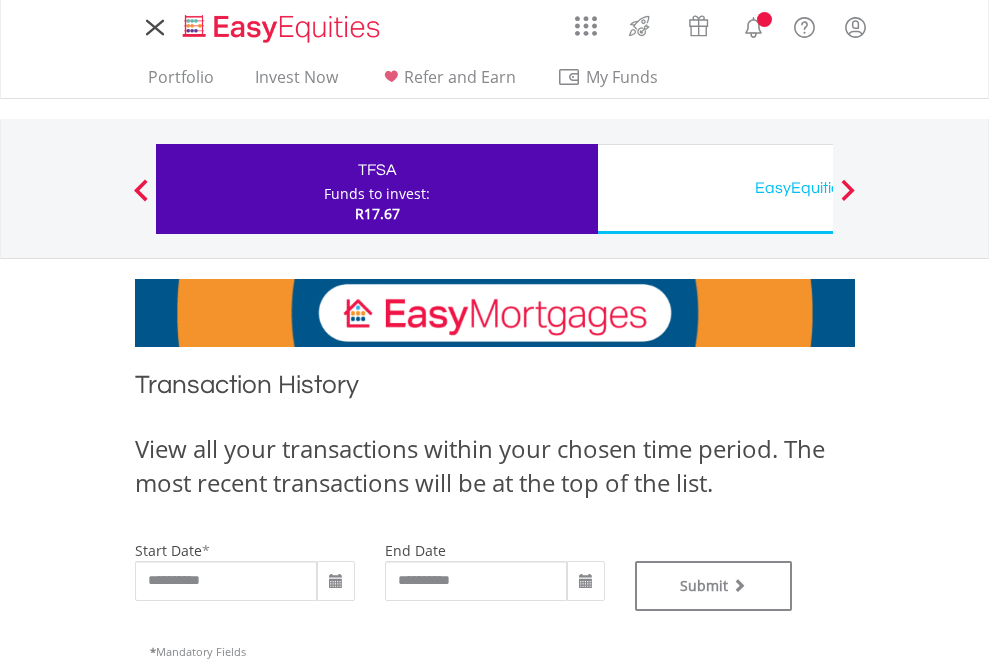 scroll, scrollTop: 0, scrollLeft: 0, axis: both 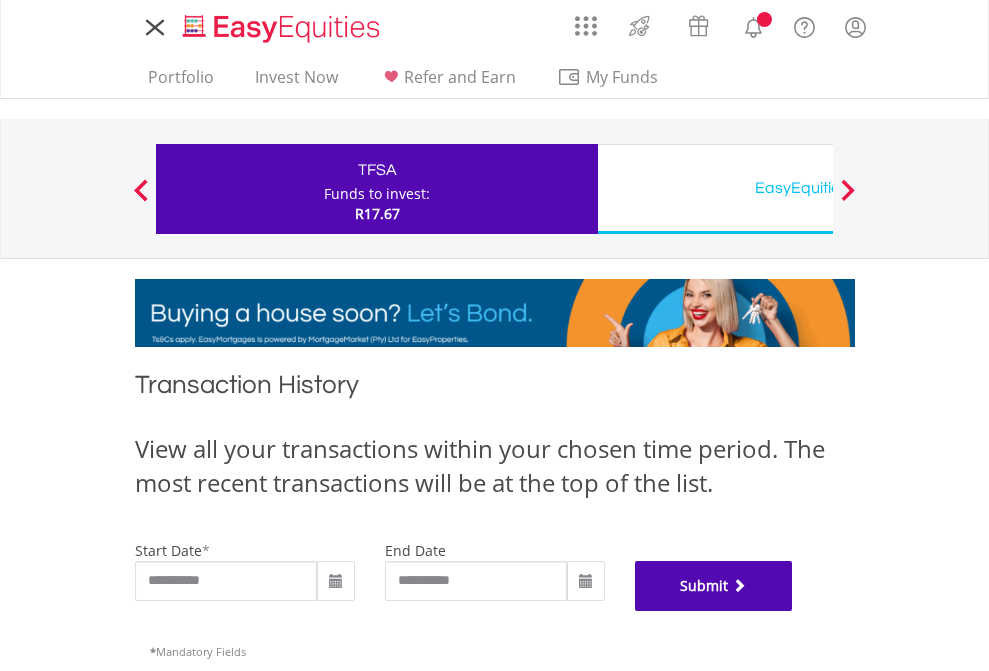 click on "Submit" at bounding box center (714, 586) 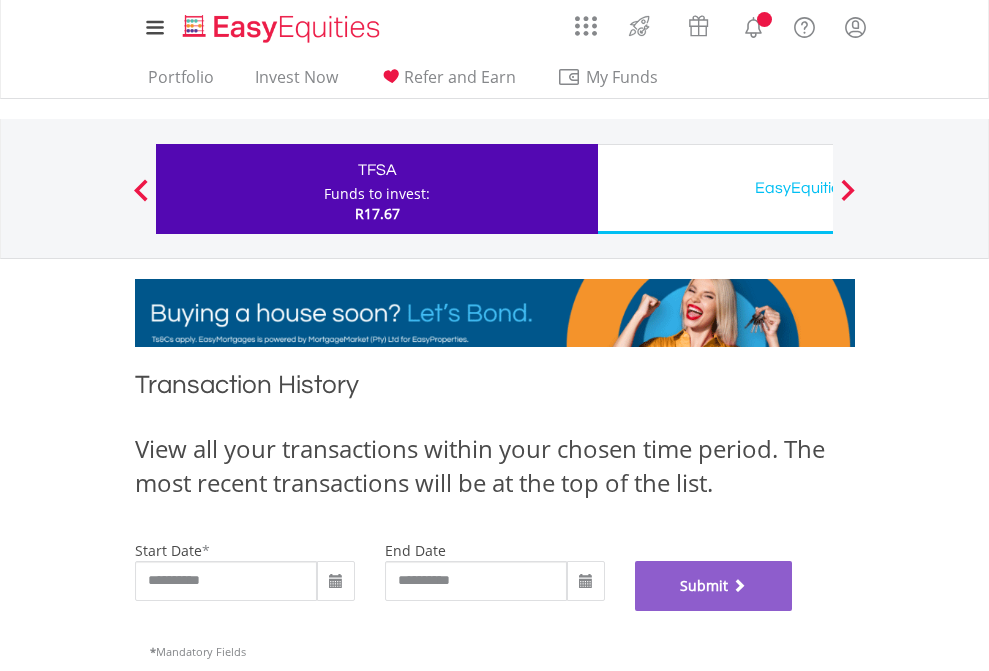 scroll, scrollTop: 811, scrollLeft: 0, axis: vertical 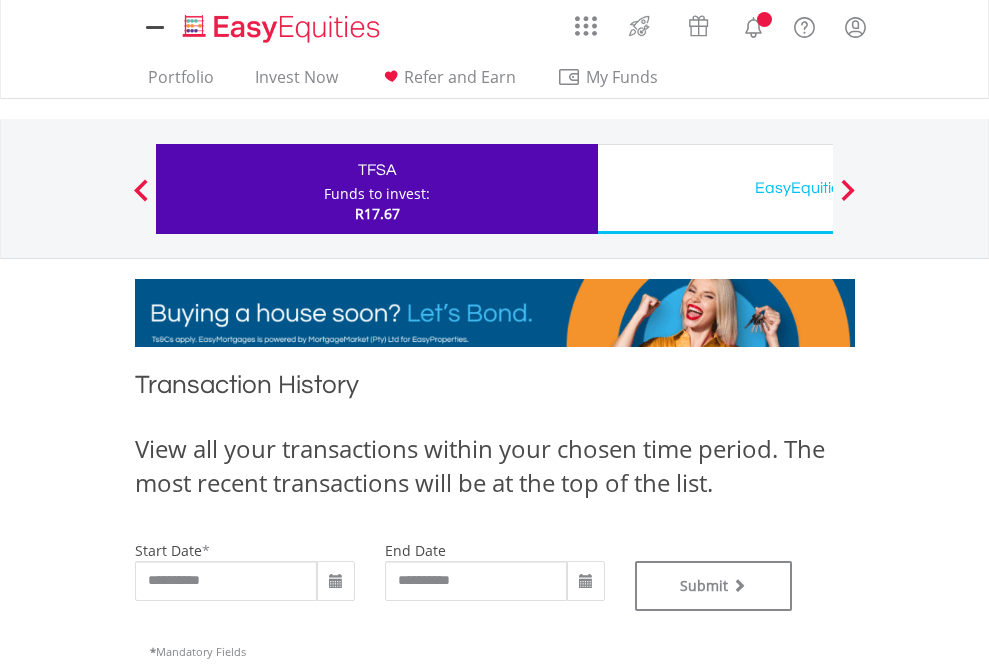 click on "EasyEquities USD" at bounding box center (818, 188) 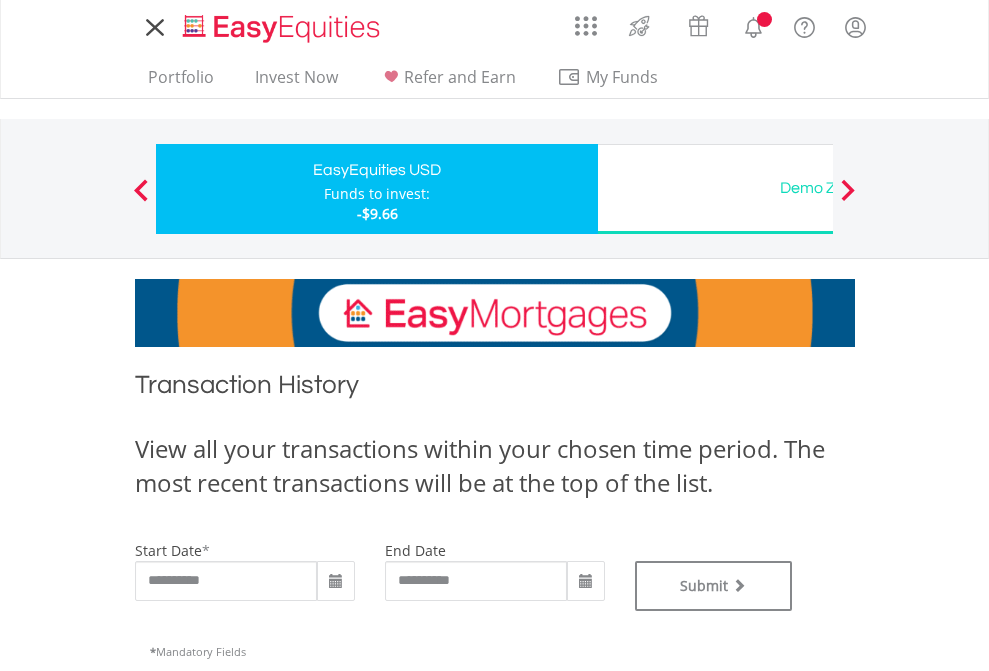 scroll, scrollTop: 0, scrollLeft: 0, axis: both 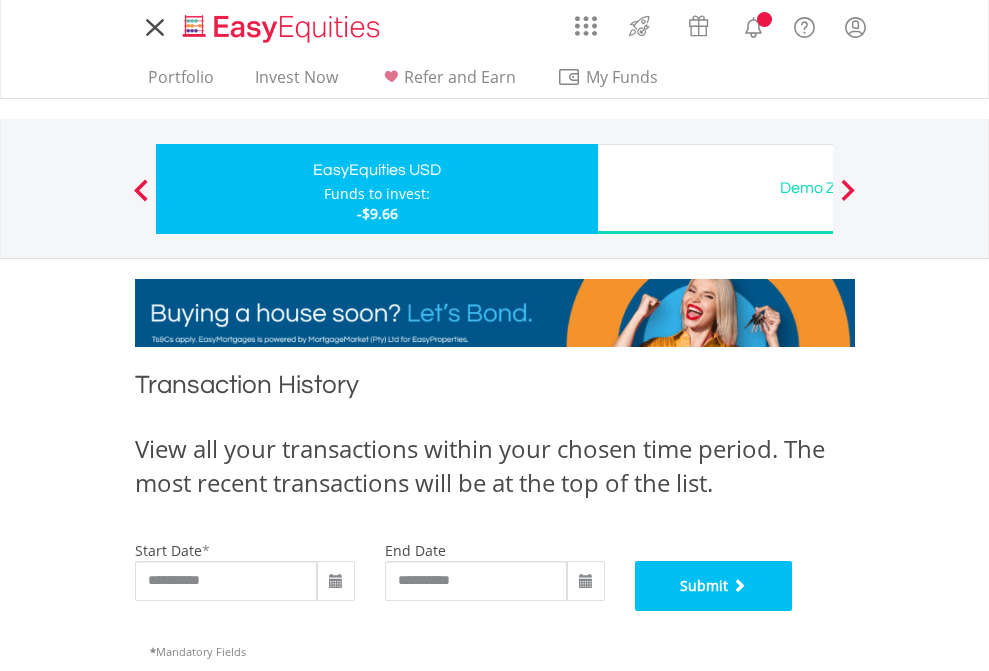click on "Submit" at bounding box center (714, 586) 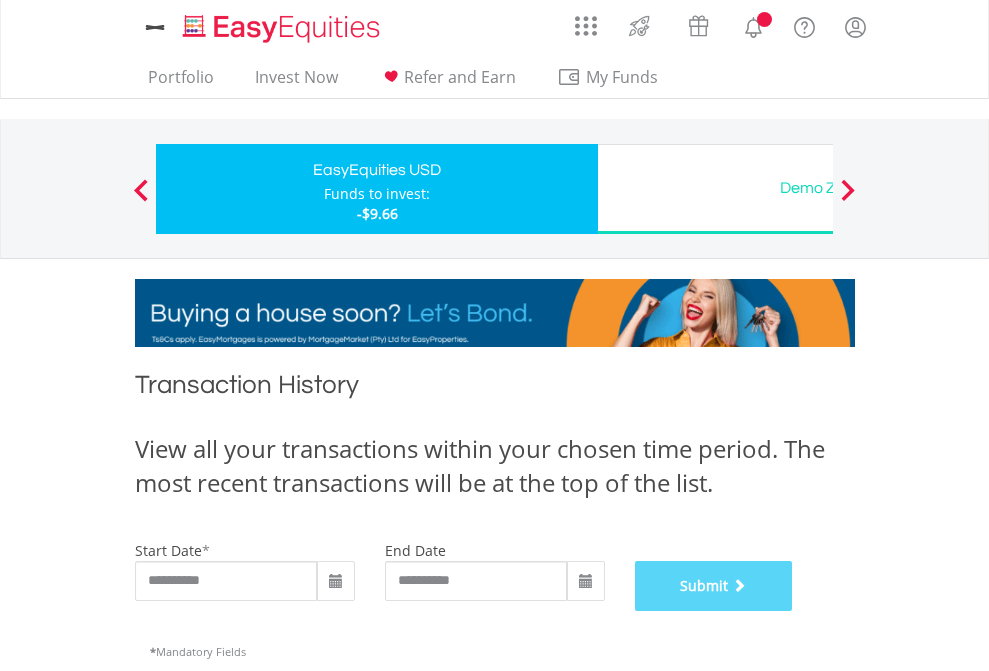 scroll, scrollTop: 811, scrollLeft: 0, axis: vertical 